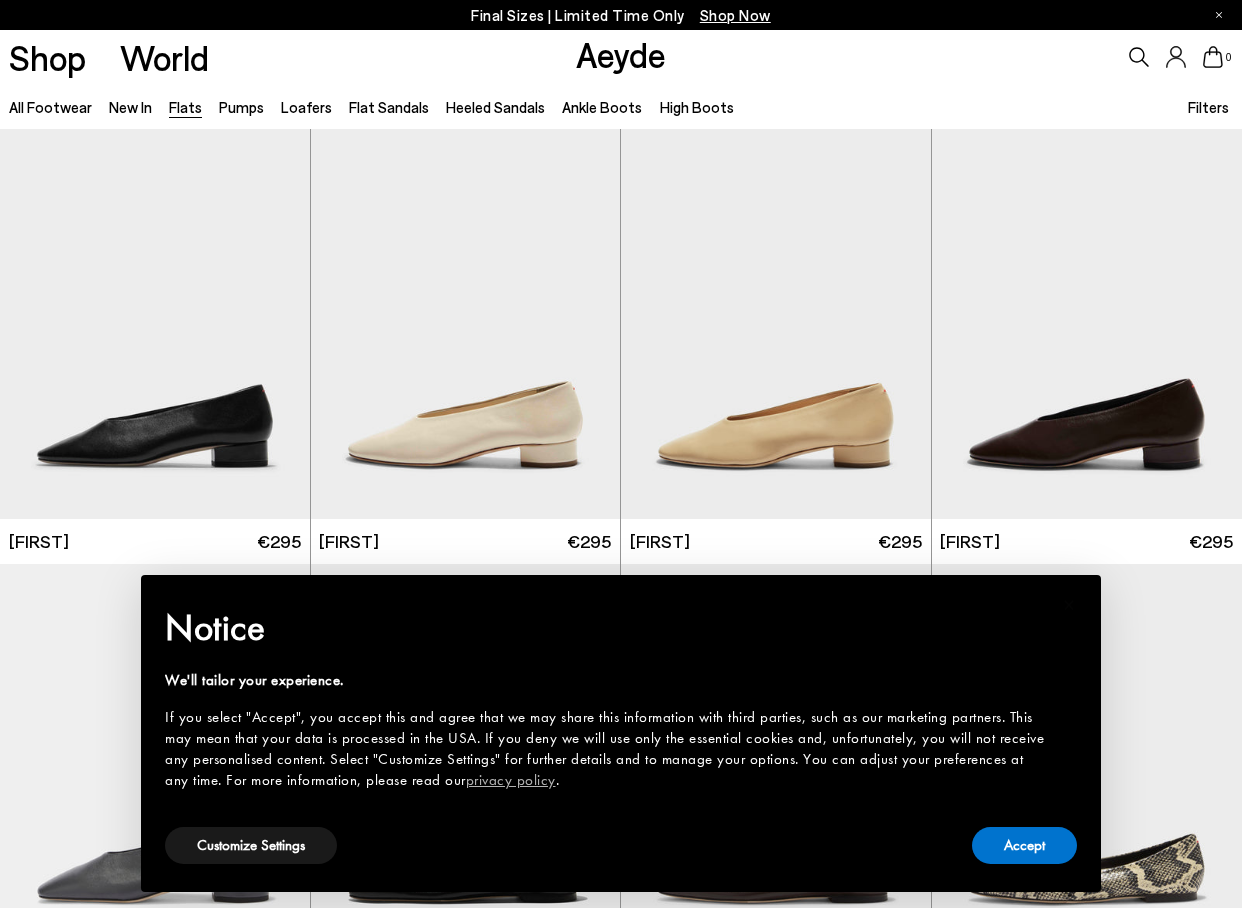 scroll, scrollTop: 0, scrollLeft: 0, axis: both 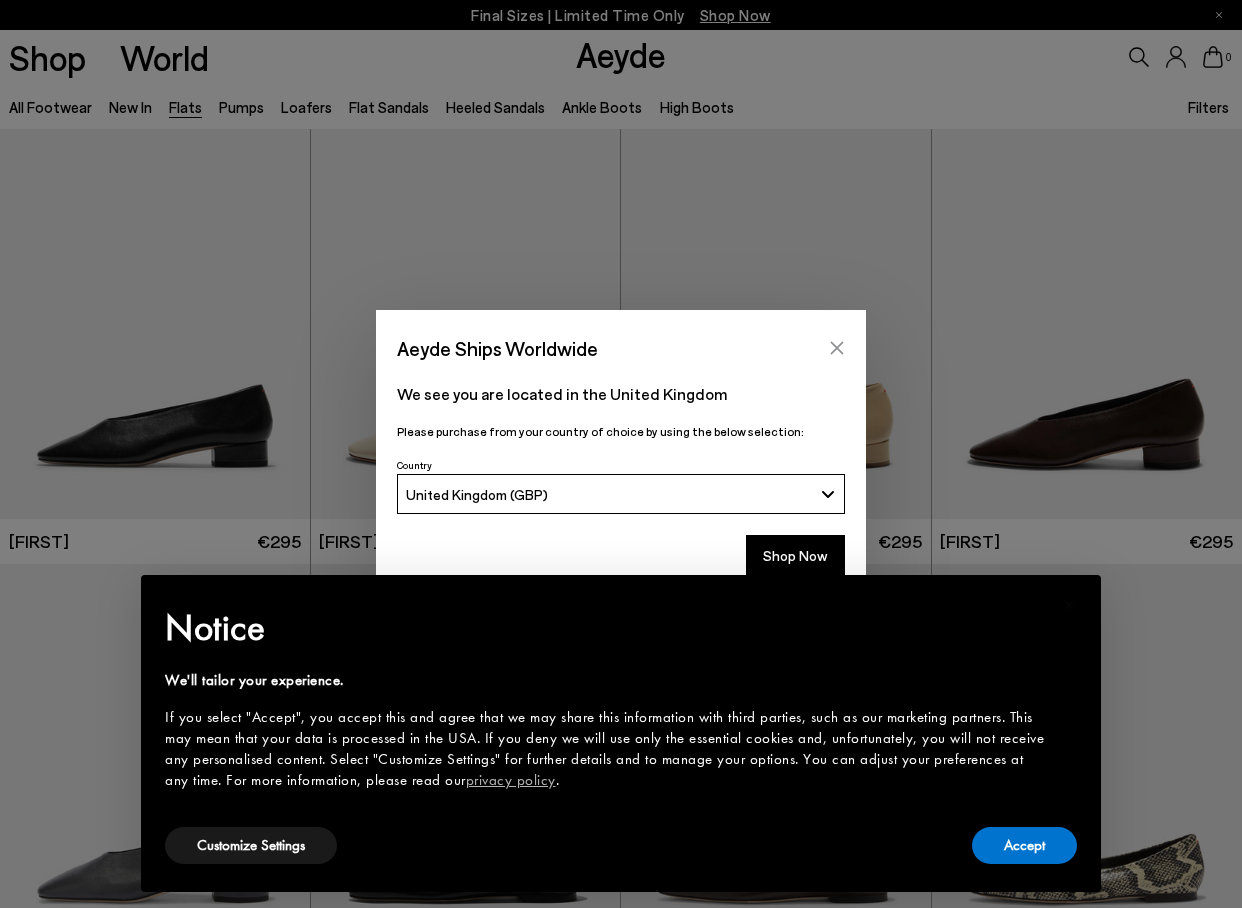 click at bounding box center [837, 348] 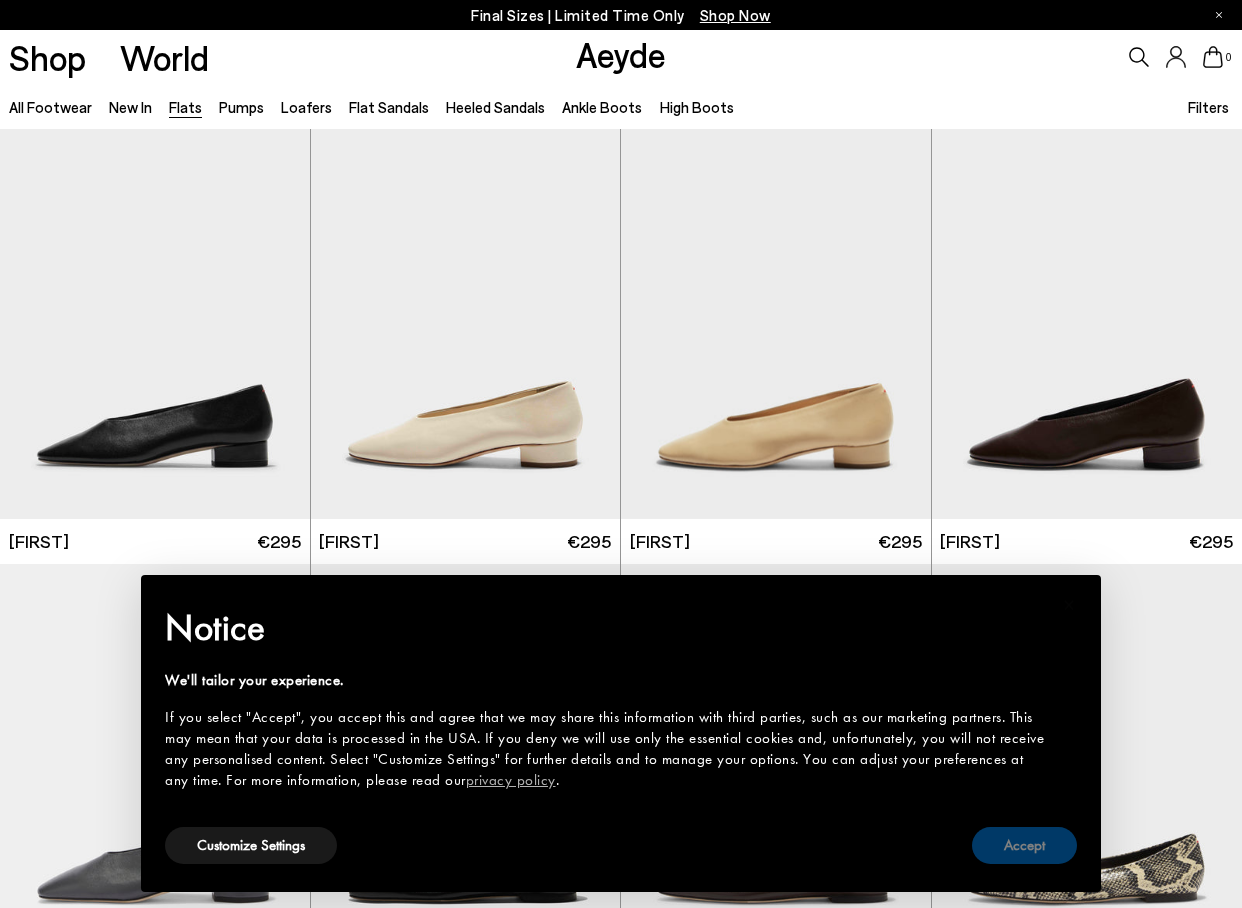 click on "Accept" at bounding box center [1024, 845] 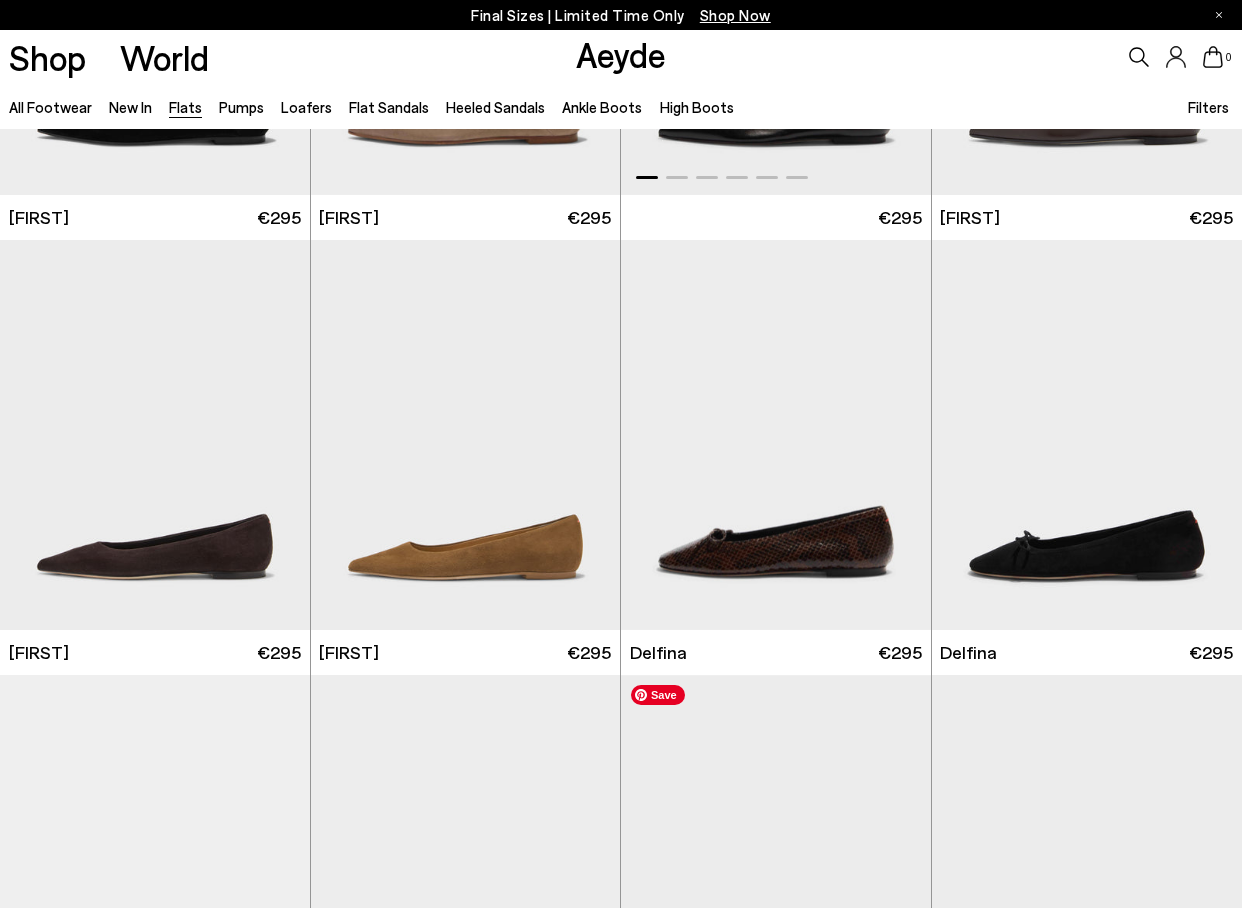 scroll, scrollTop: 2847, scrollLeft: 0, axis: vertical 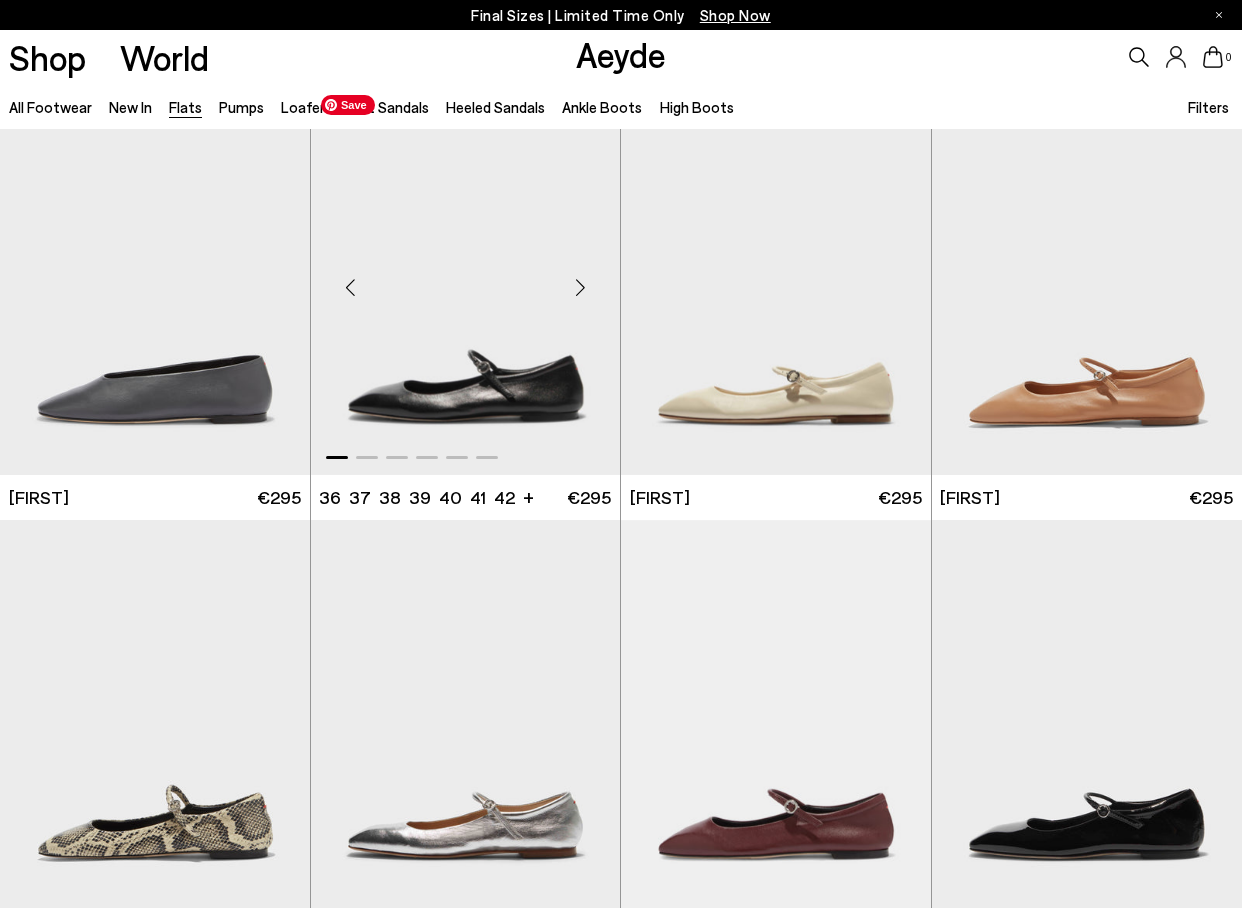click at bounding box center [466, 279] 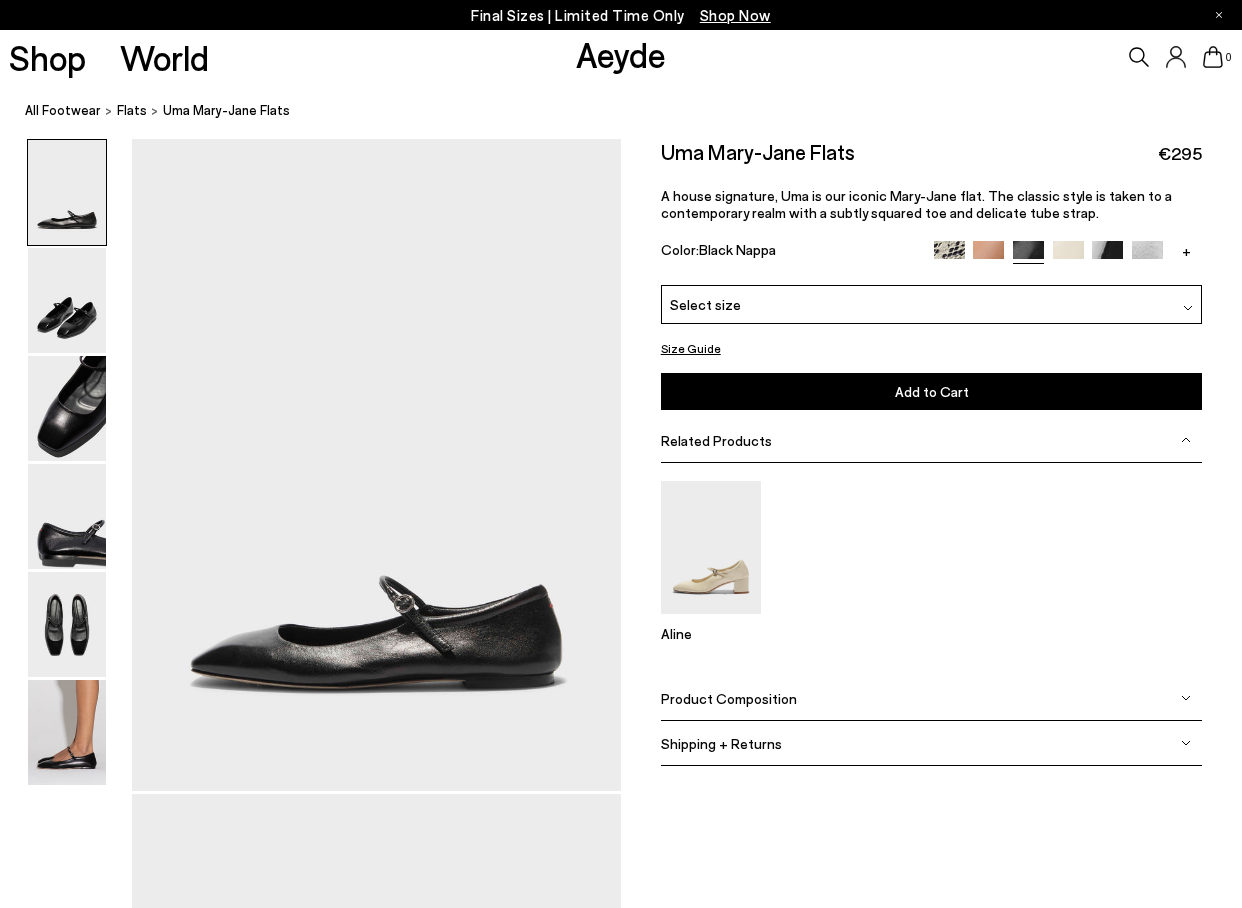 scroll, scrollTop: 0, scrollLeft: 0, axis: both 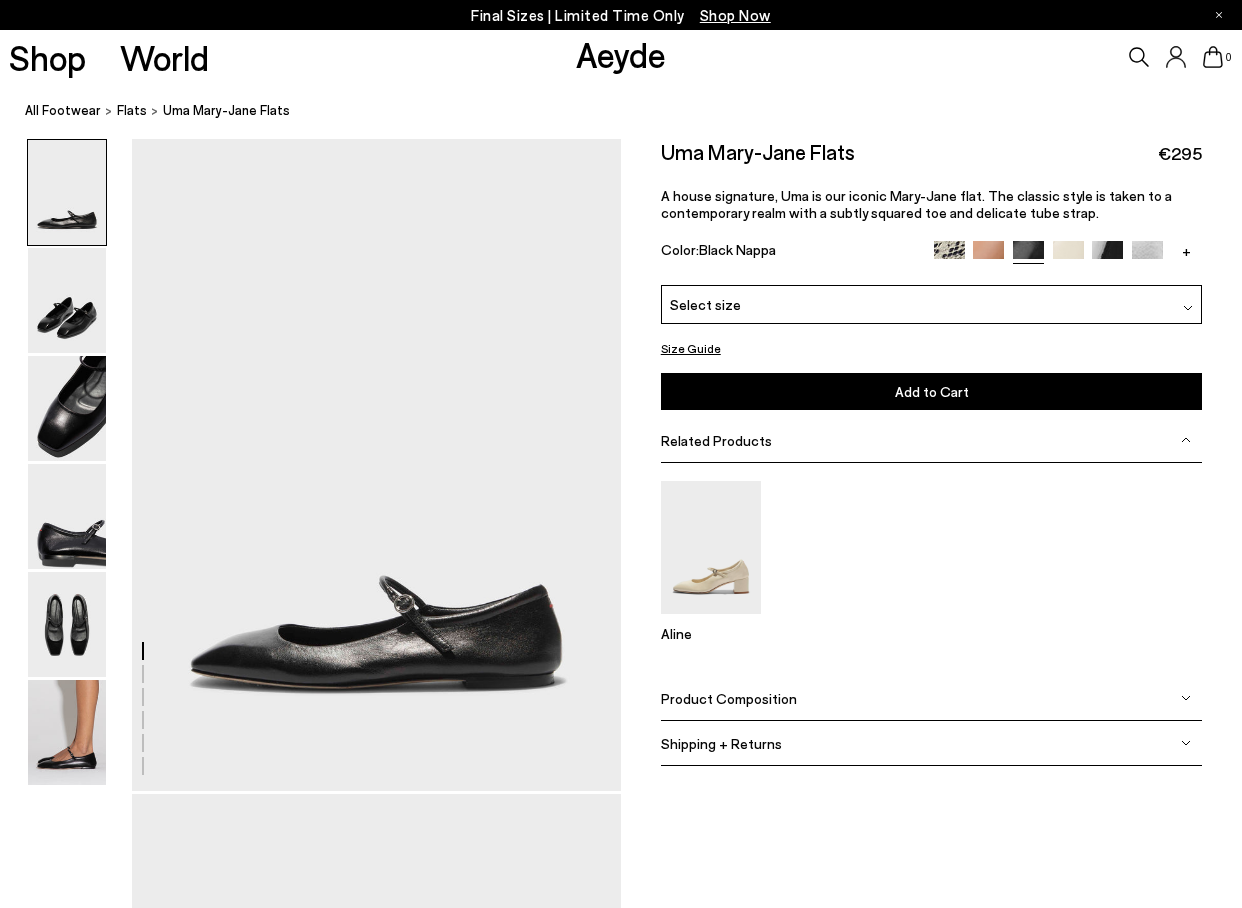 click on "[FIRST] [PRODUCT]
€295
A house signature, [FIRST] is our iconic Mary-Jane flat. The classic style is taken to a contemporary realm with a subtly squared toe and delicate tube strap.
Color:  Black Nappa
+" at bounding box center [932, 212] 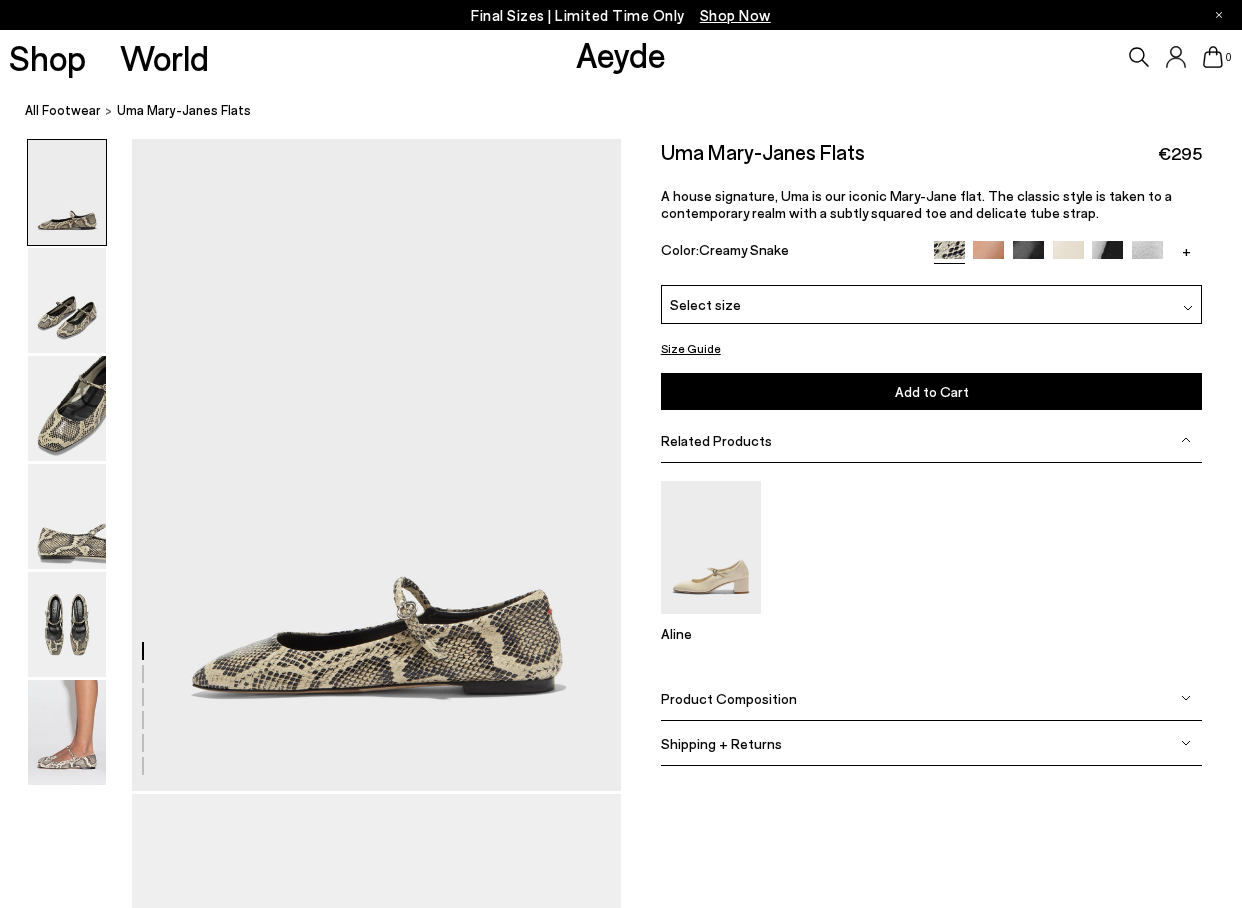 scroll, scrollTop: 0, scrollLeft: 0, axis: both 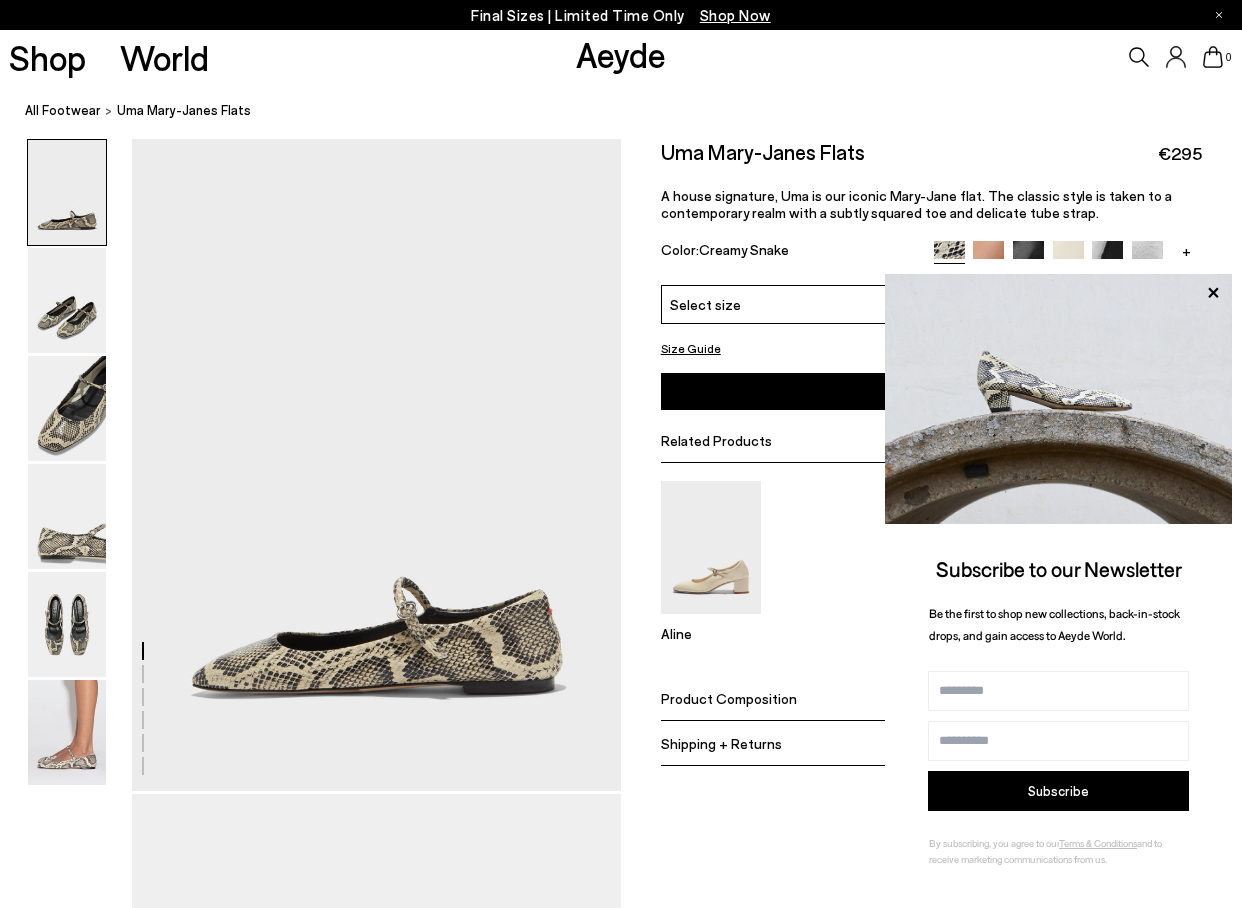 click at bounding box center (988, 256) 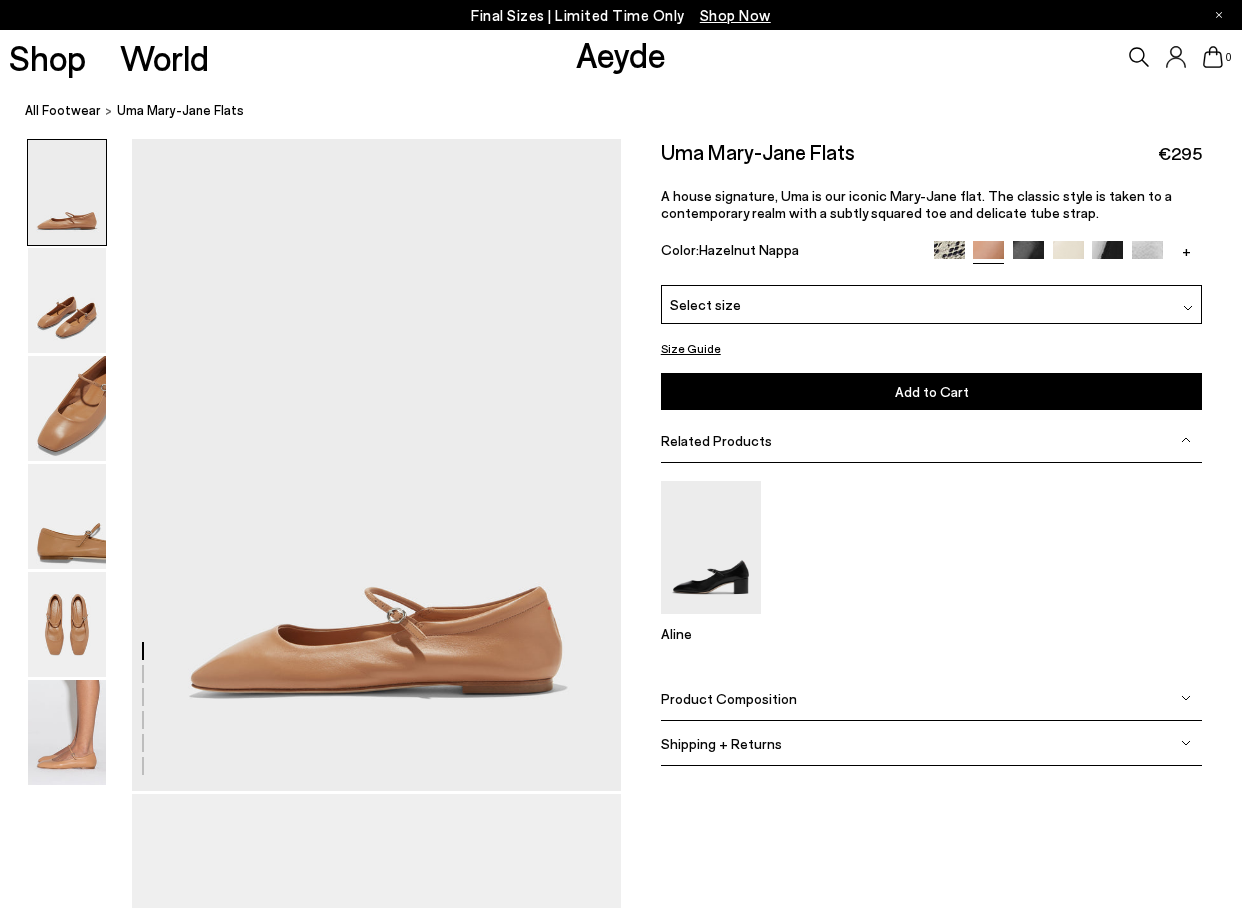 scroll, scrollTop: 0, scrollLeft: 0, axis: both 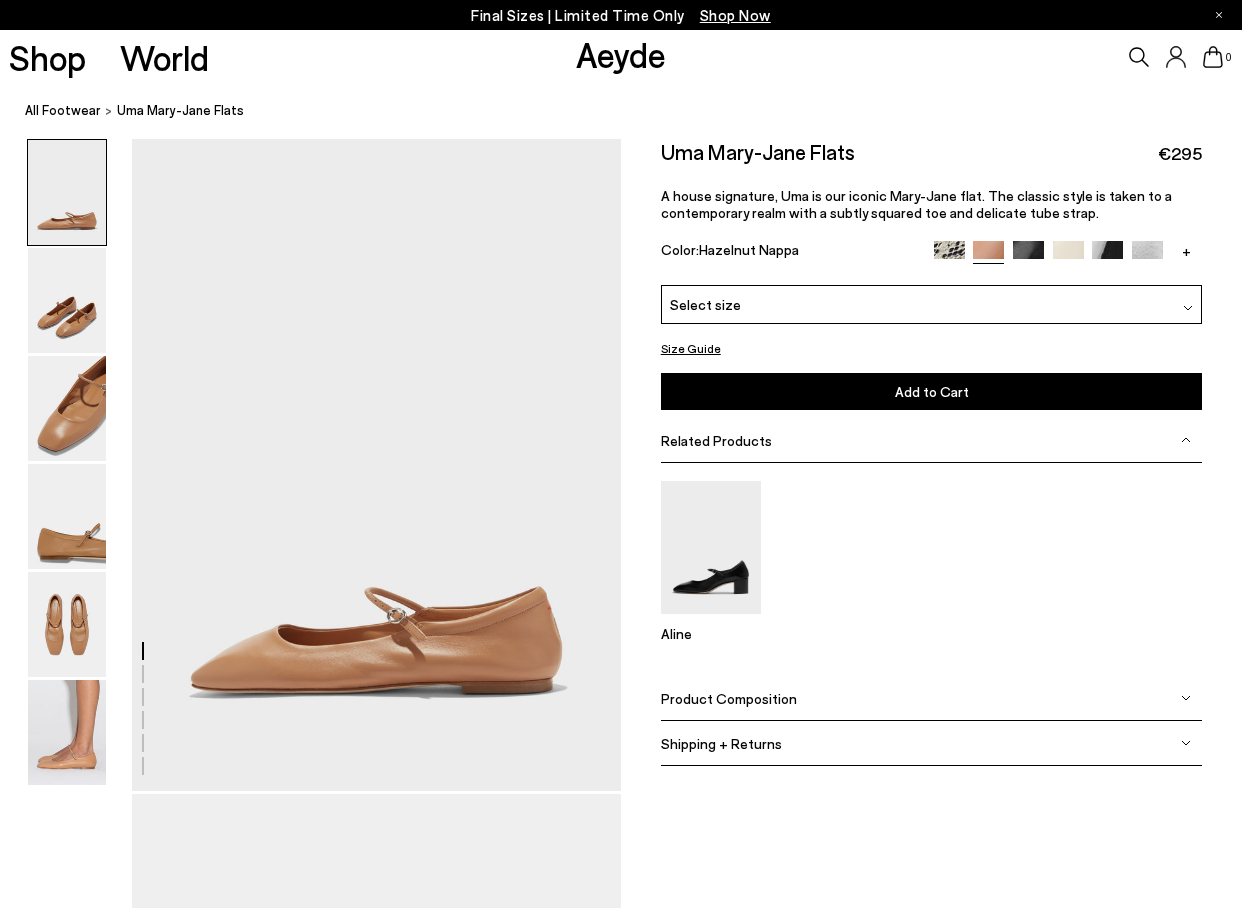click at bounding box center (1028, 256) 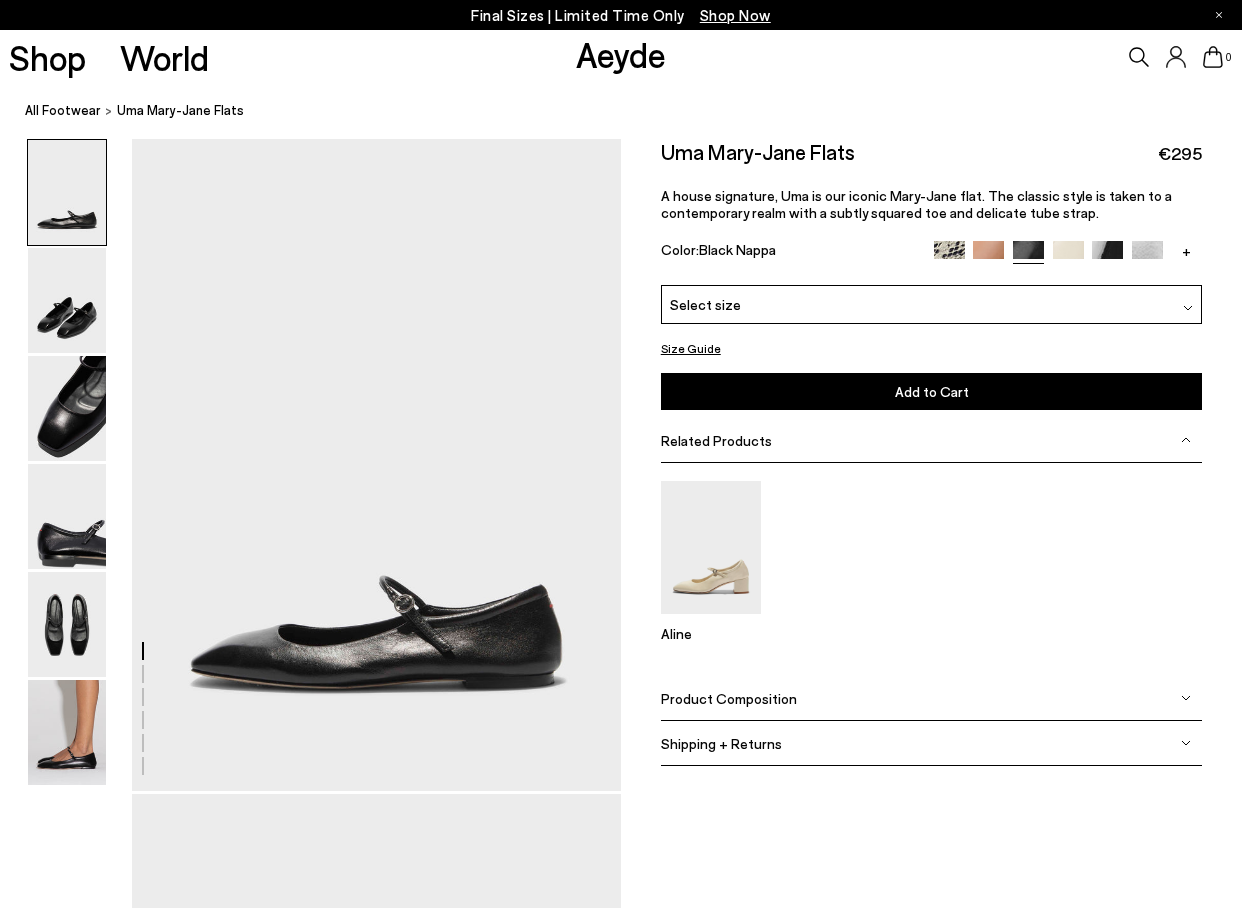 scroll, scrollTop: 0, scrollLeft: 0, axis: both 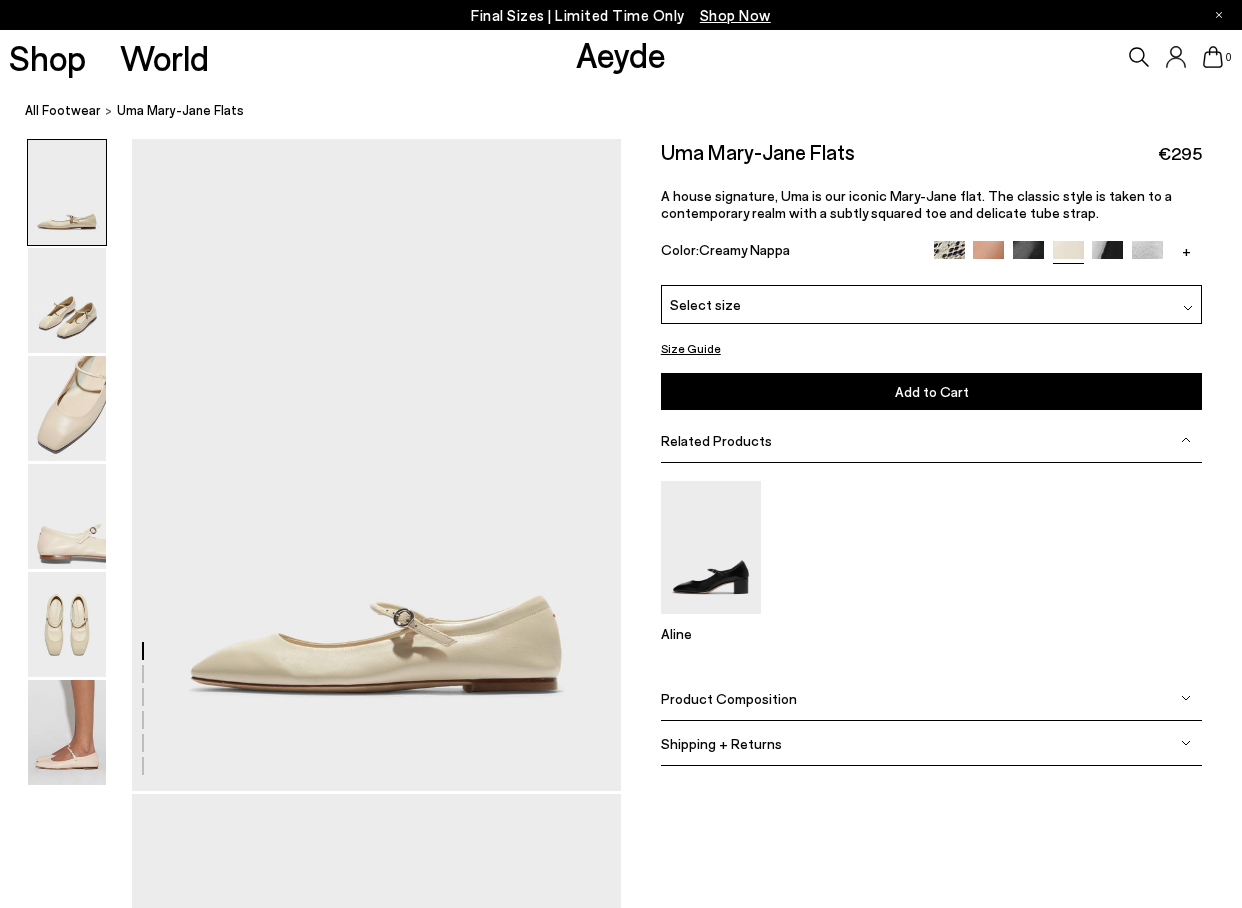 click at bounding box center (1107, 256) 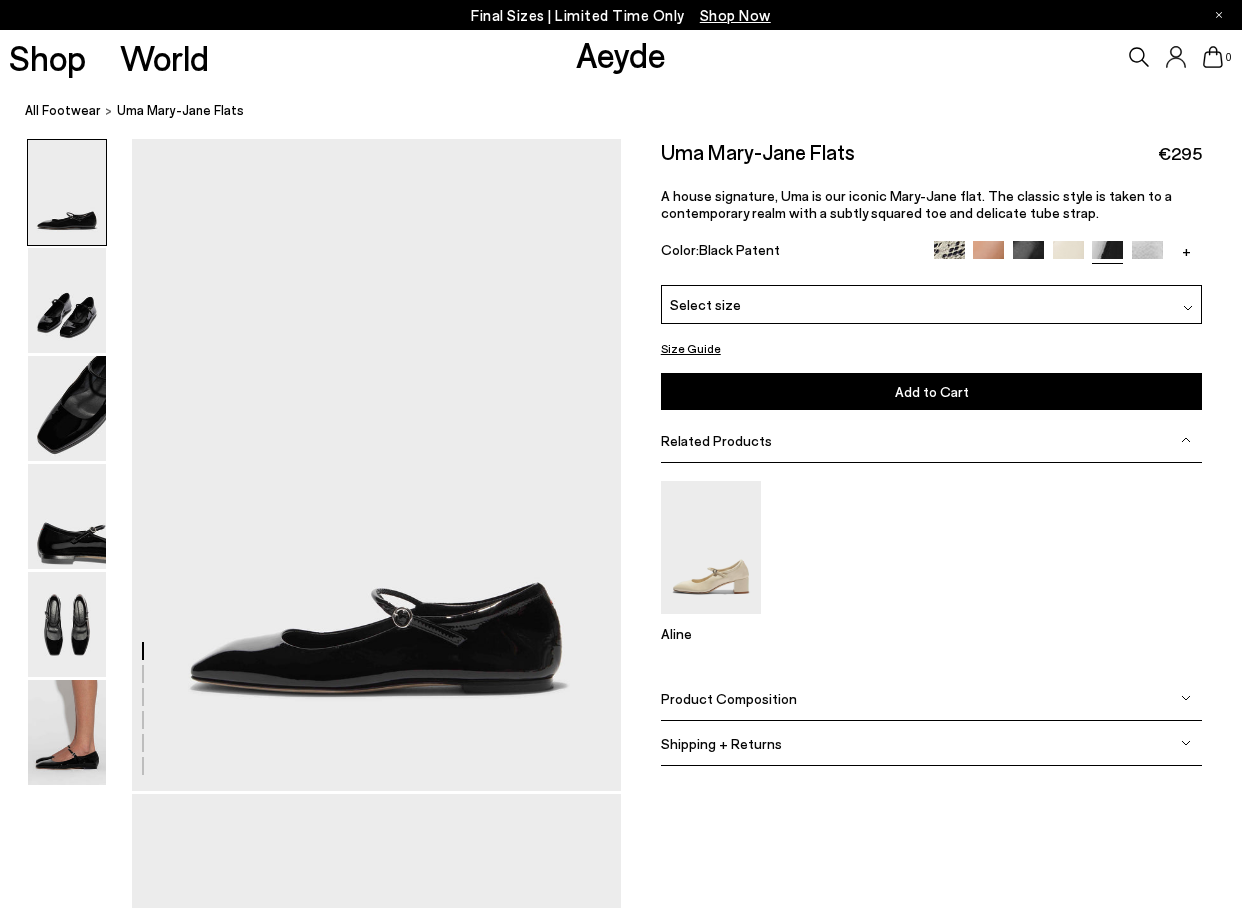 scroll, scrollTop: 0, scrollLeft: 0, axis: both 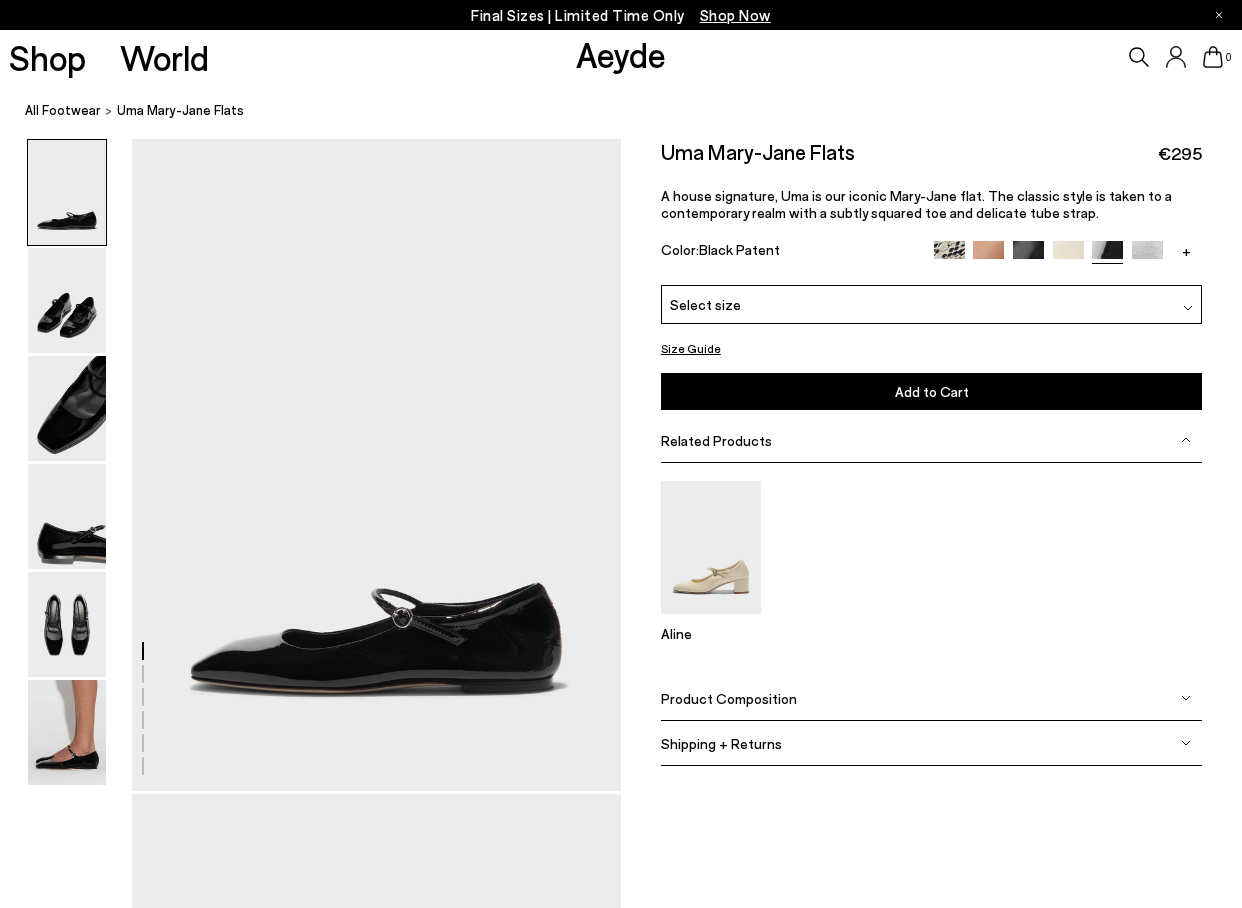 click at bounding box center [1147, 256] 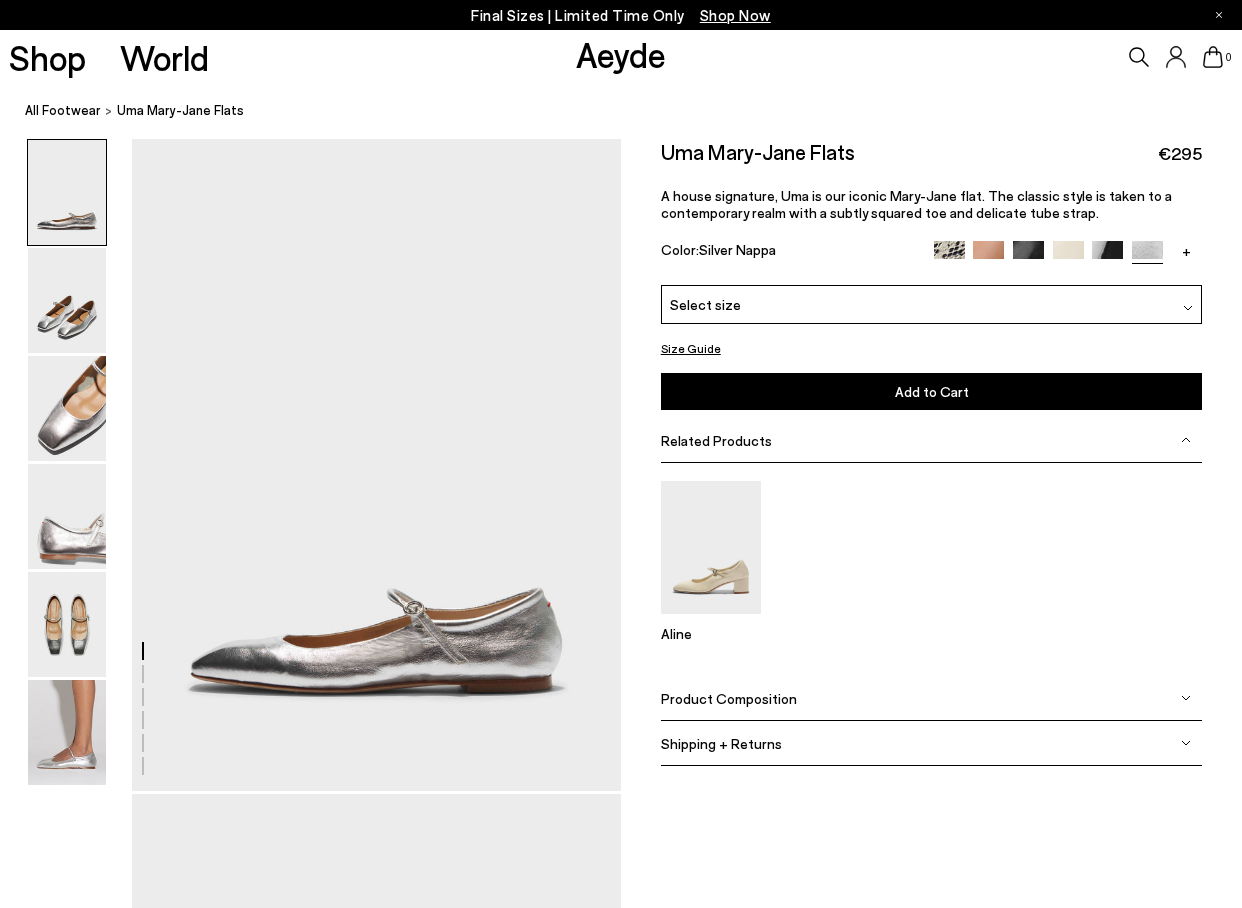 scroll, scrollTop: 0, scrollLeft: 0, axis: both 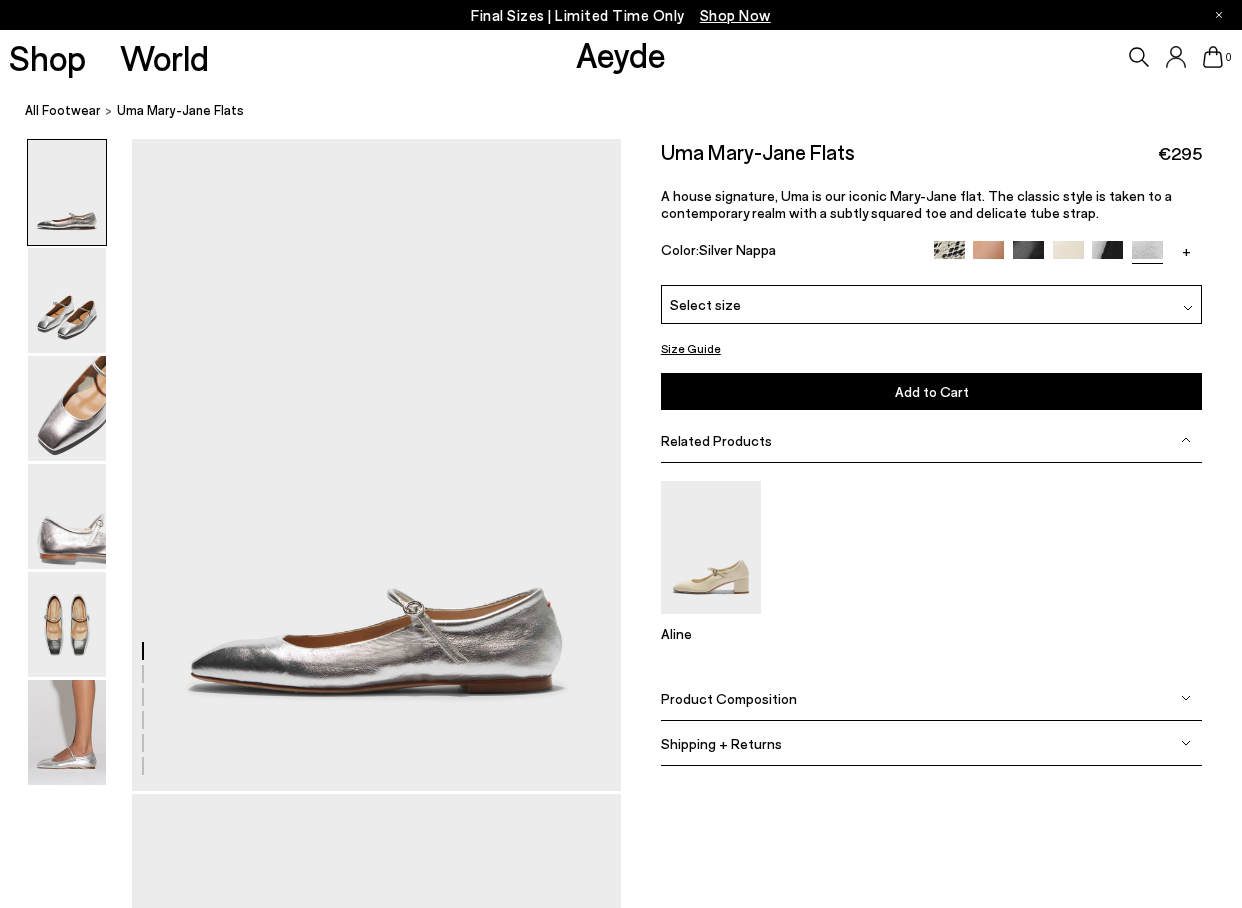 click on "Select size" at bounding box center (932, 304) 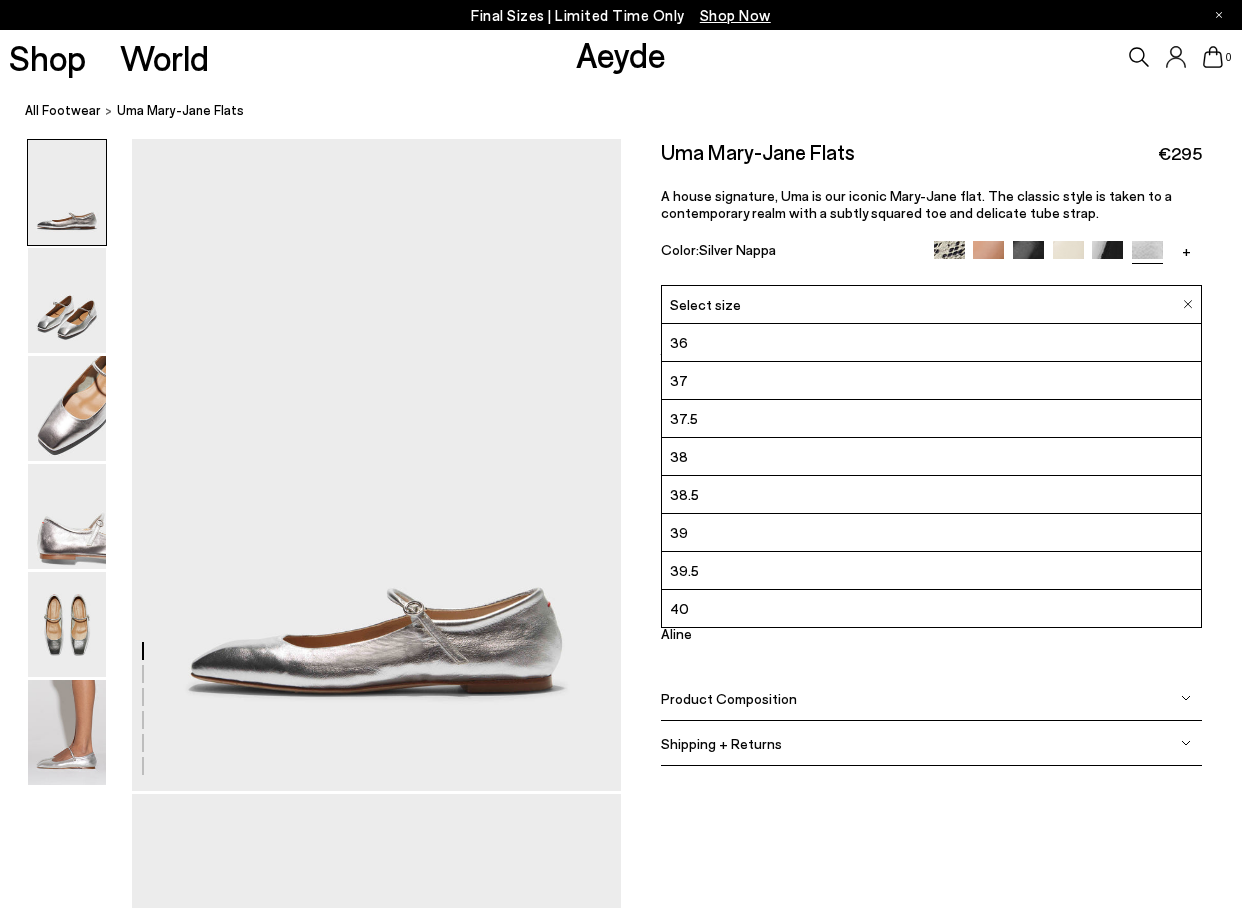 click on "Color:  Silver Nappa" at bounding box center (789, 252) 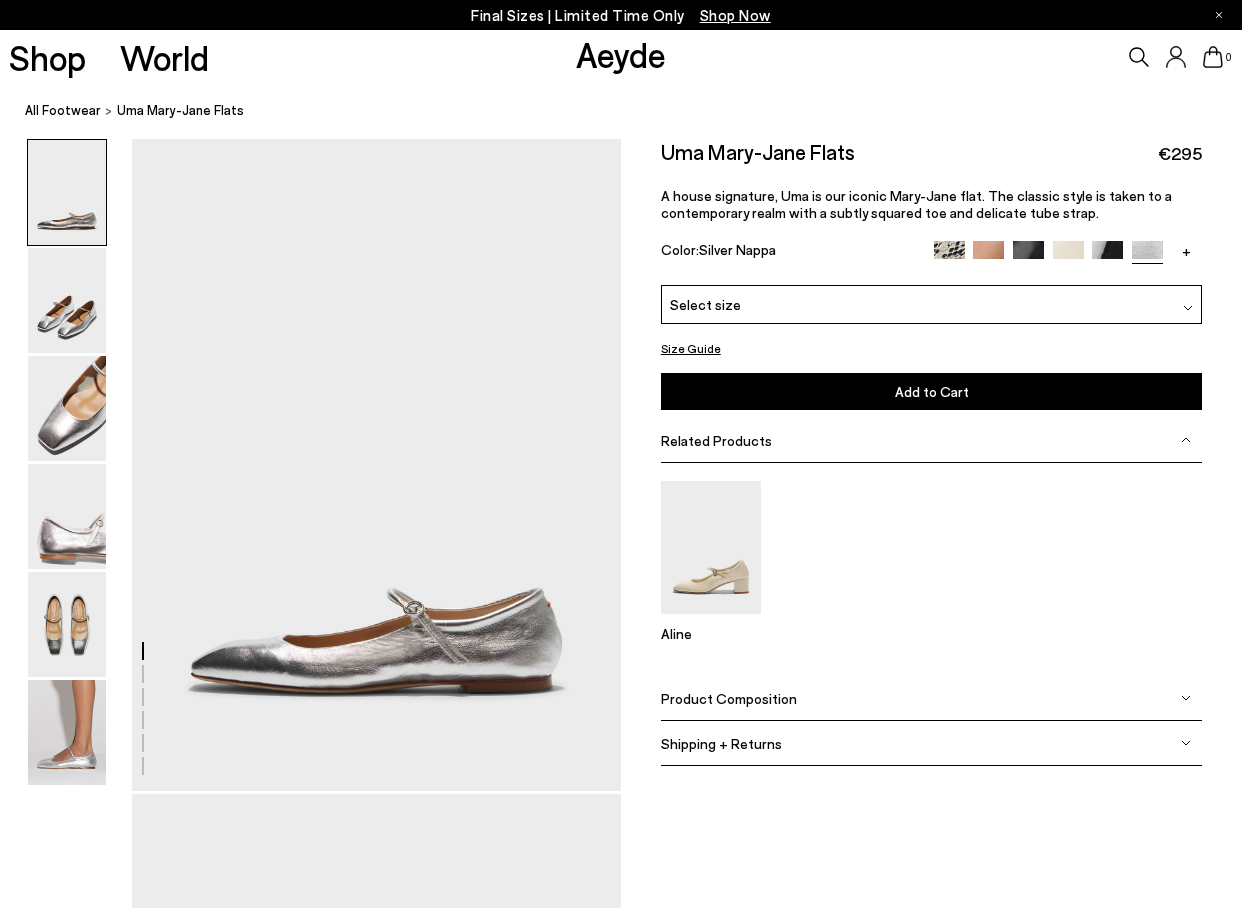 click at bounding box center [949, 256] 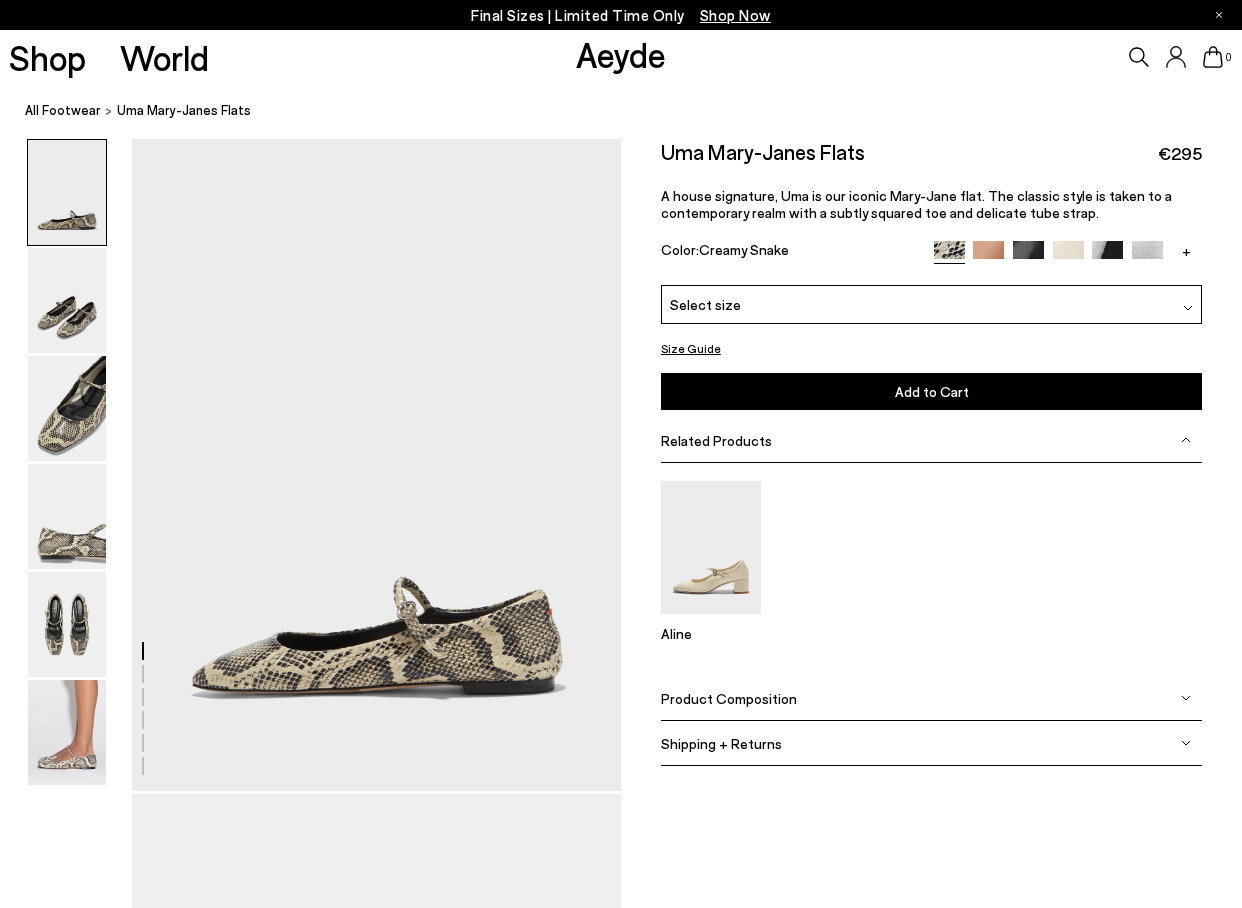 scroll, scrollTop: 0, scrollLeft: 0, axis: both 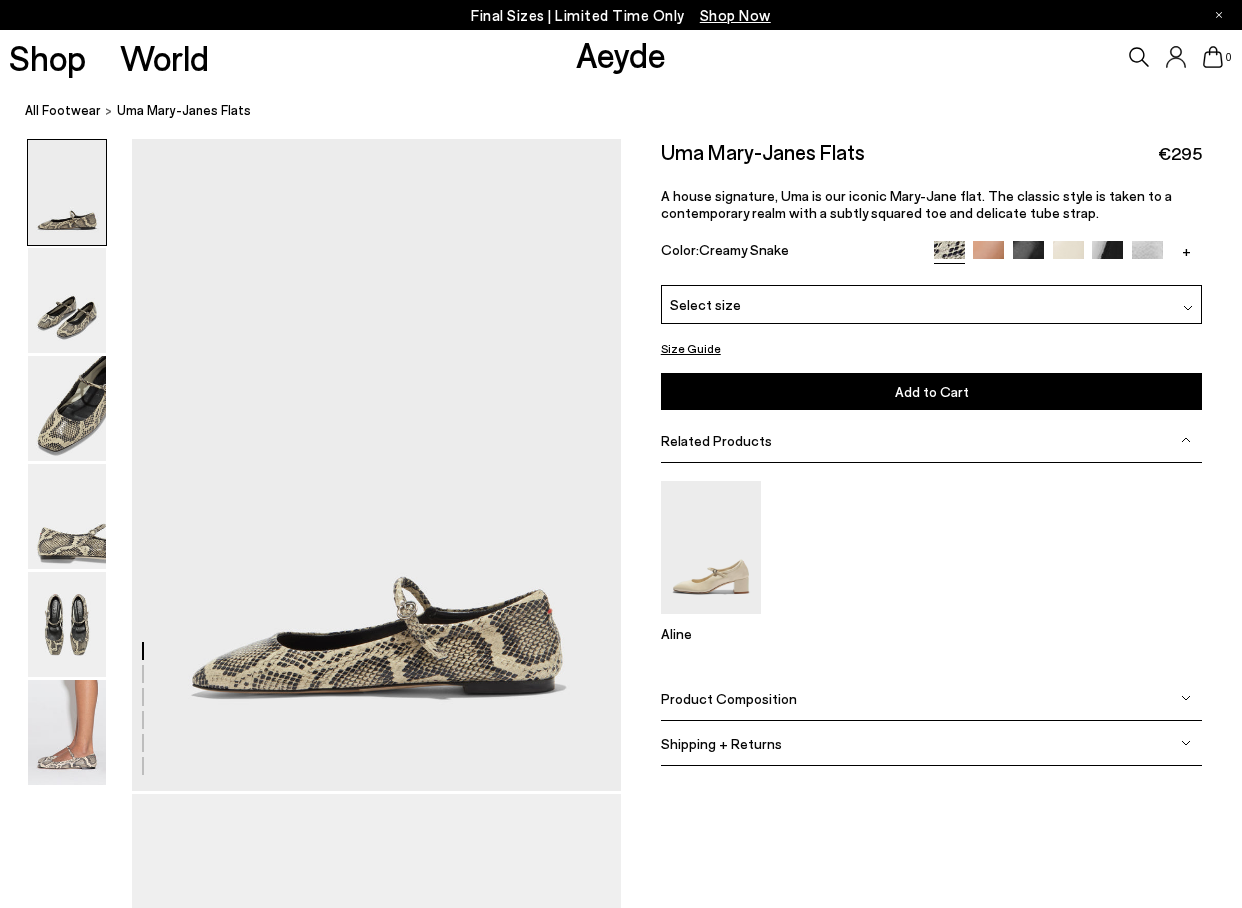 click at bounding box center (988, 256) 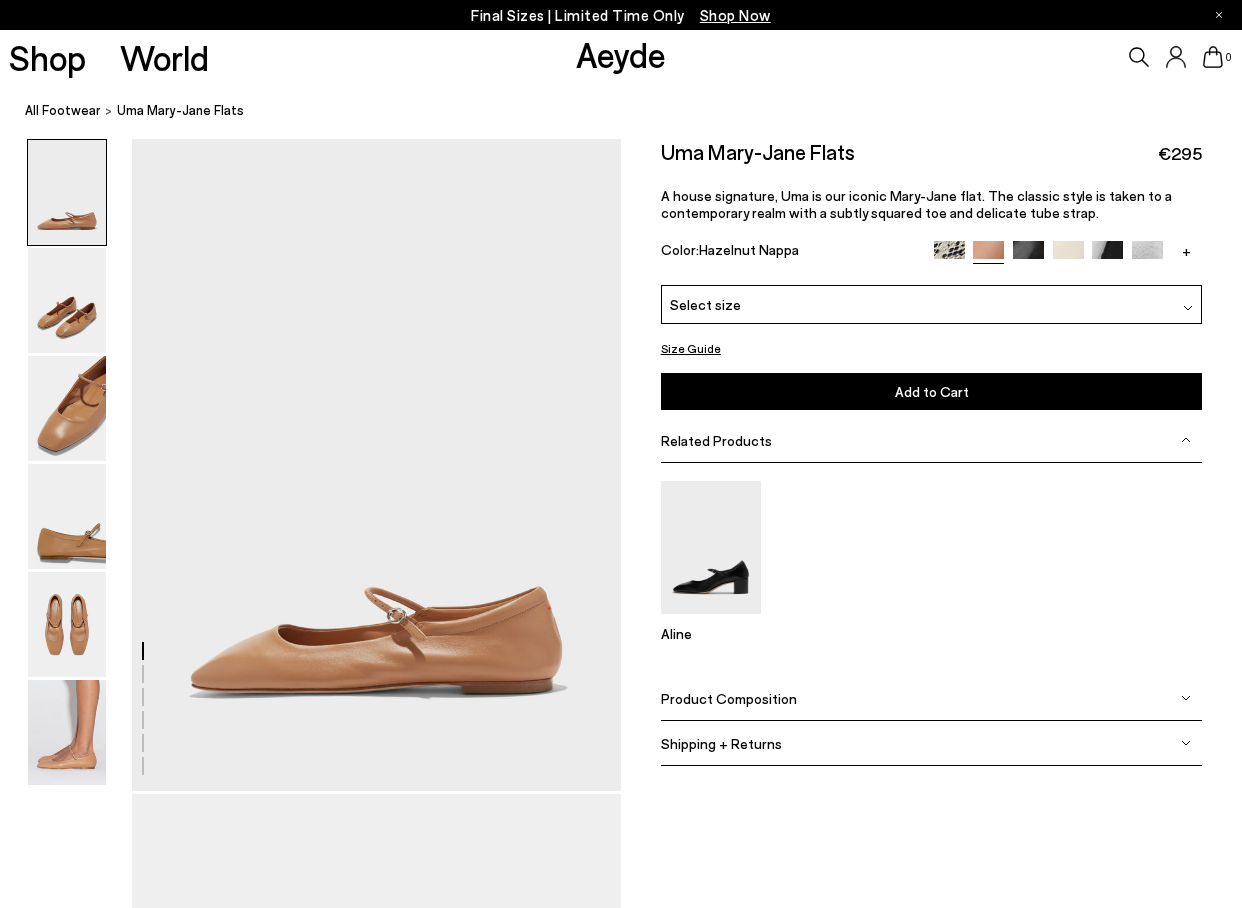 scroll, scrollTop: 0, scrollLeft: 0, axis: both 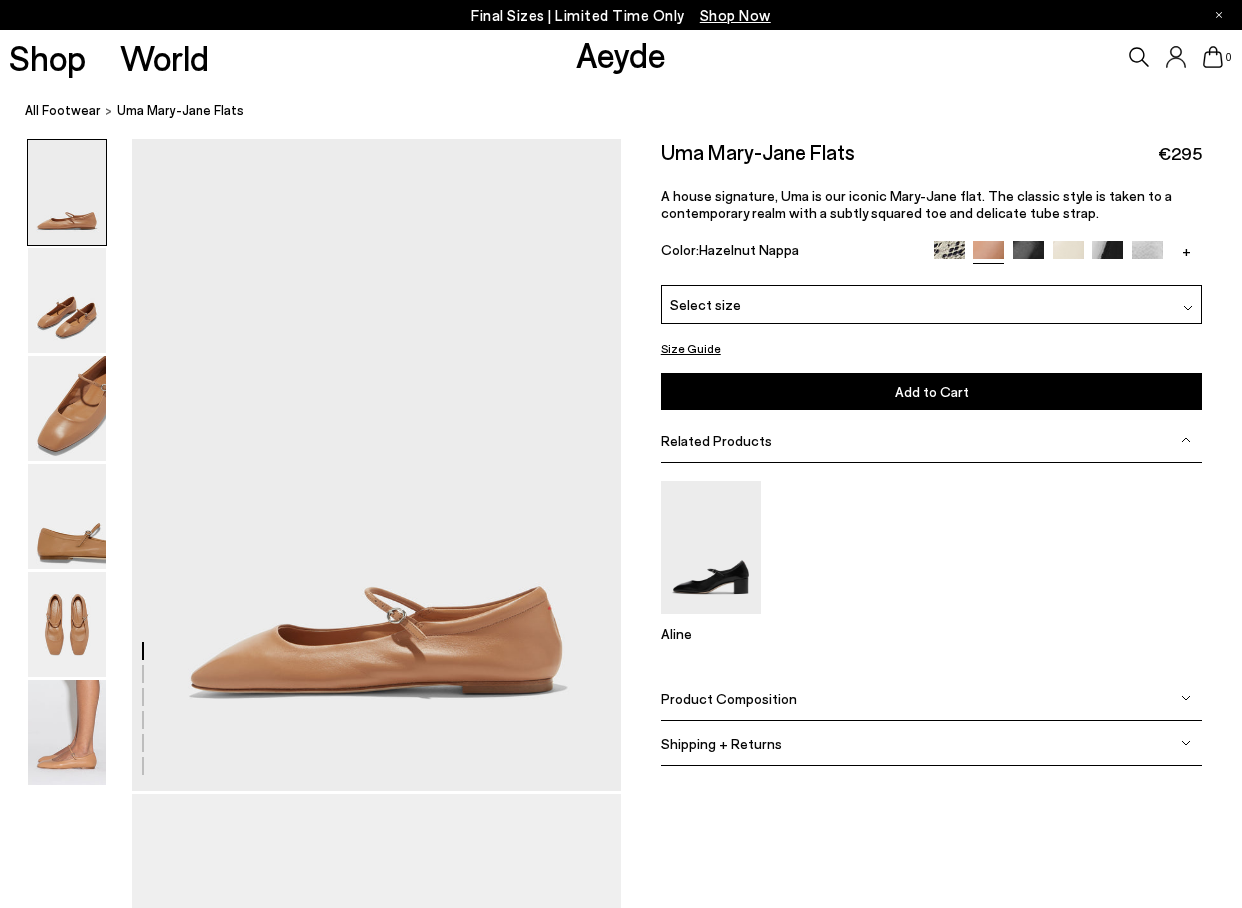 click on "+" at bounding box center (1186, 250) 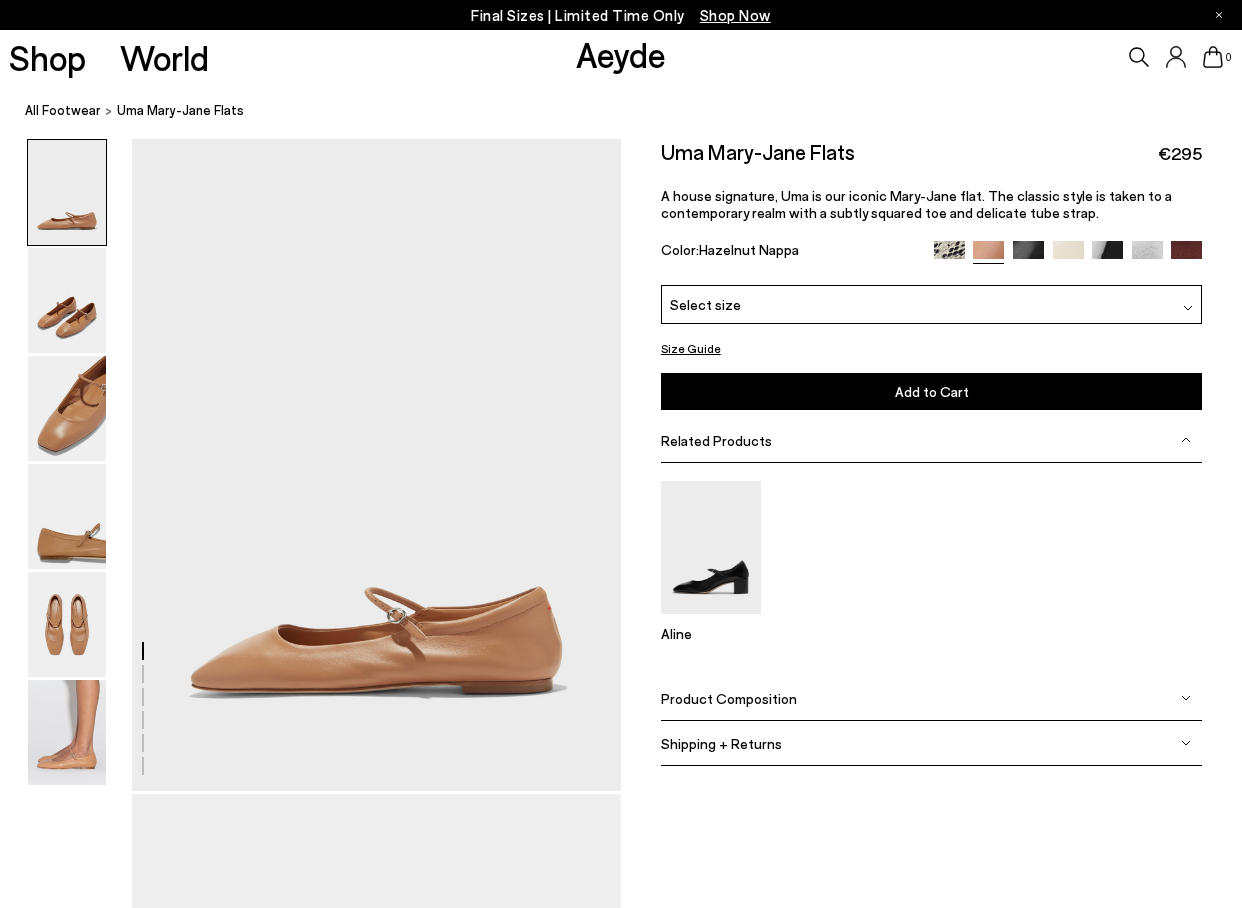 click at bounding box center [1186, 256] 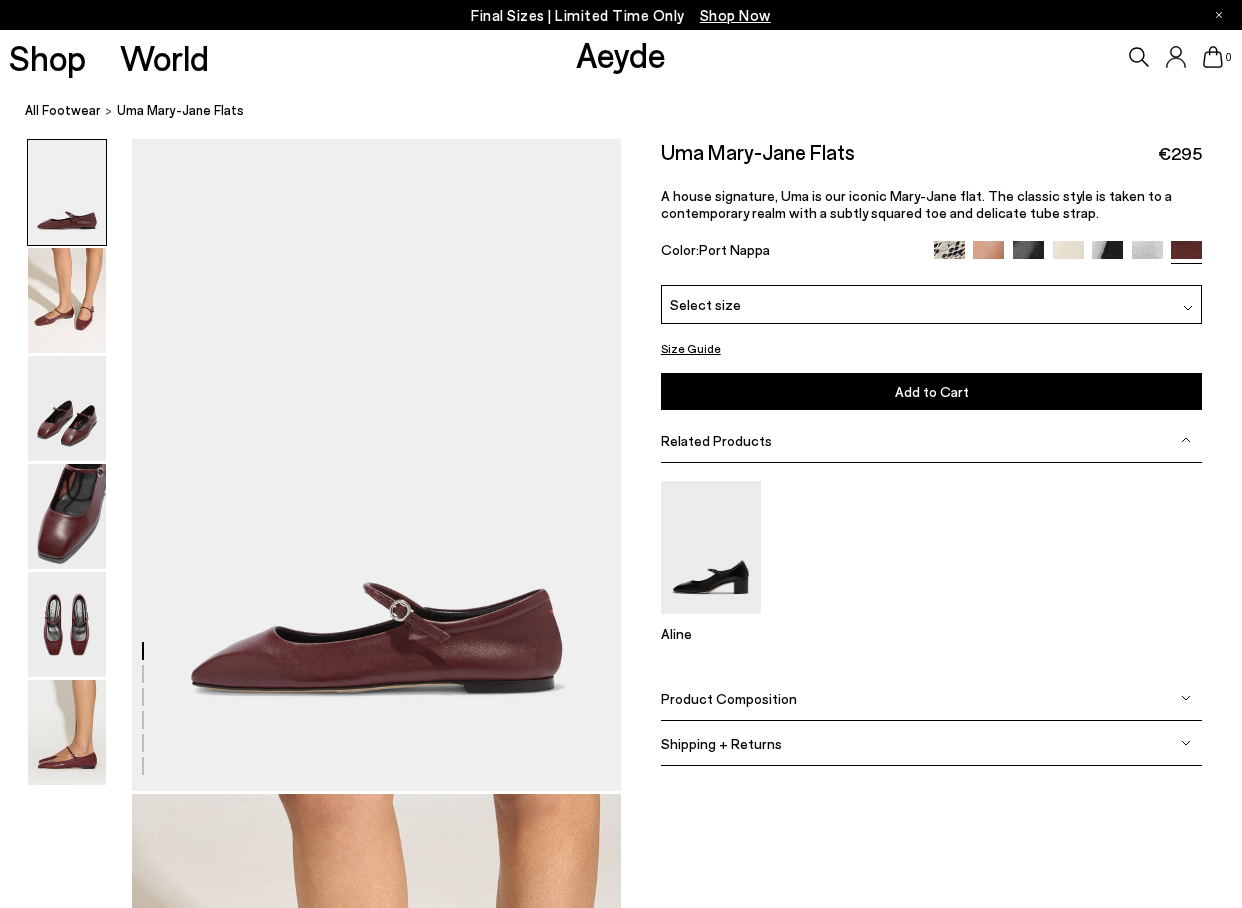 scroll, scrollTop: 0, scrollLeft: 0, axis: both 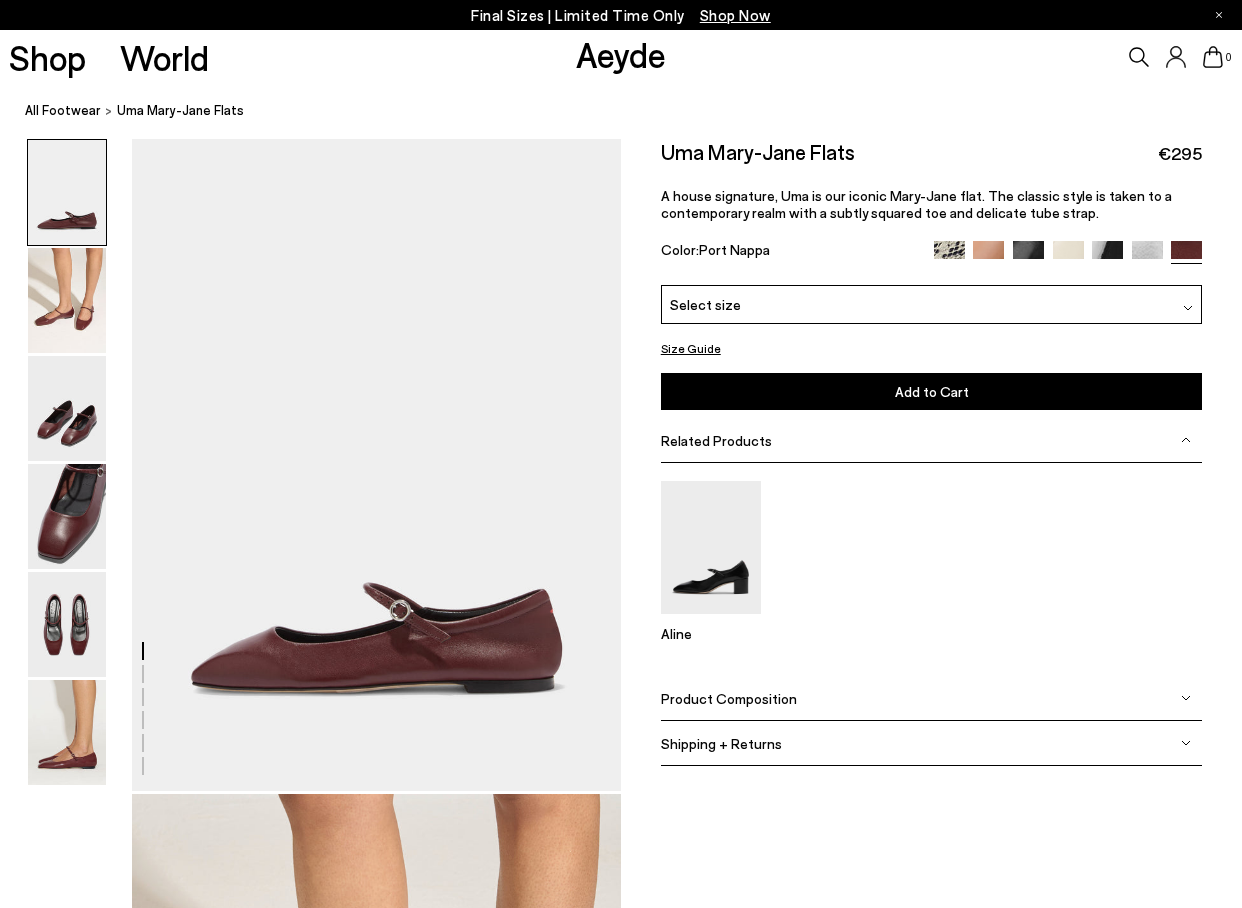 click at bounding box center (949, 256) 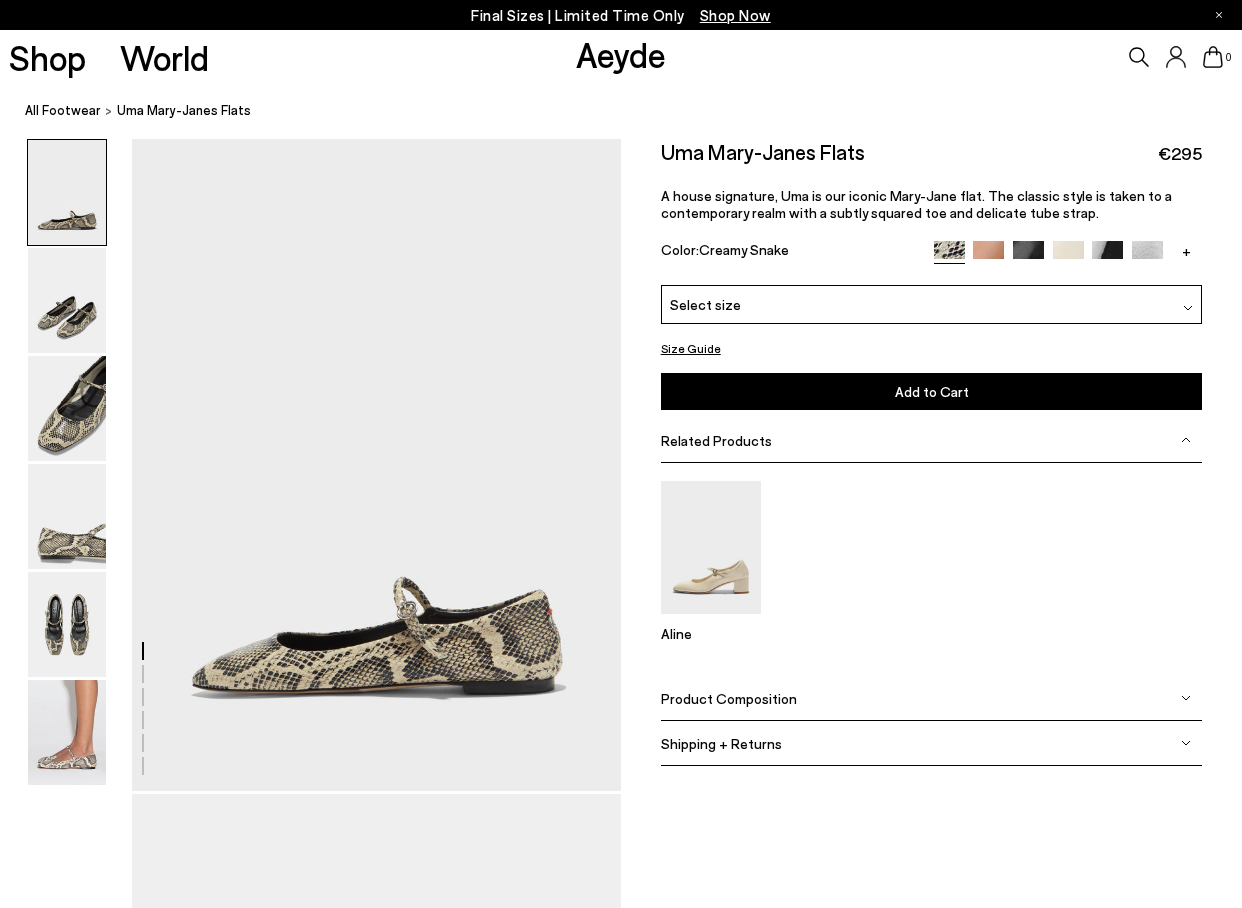 scroll, scrollTop: 0, scrollLeft: 0, axis: both 